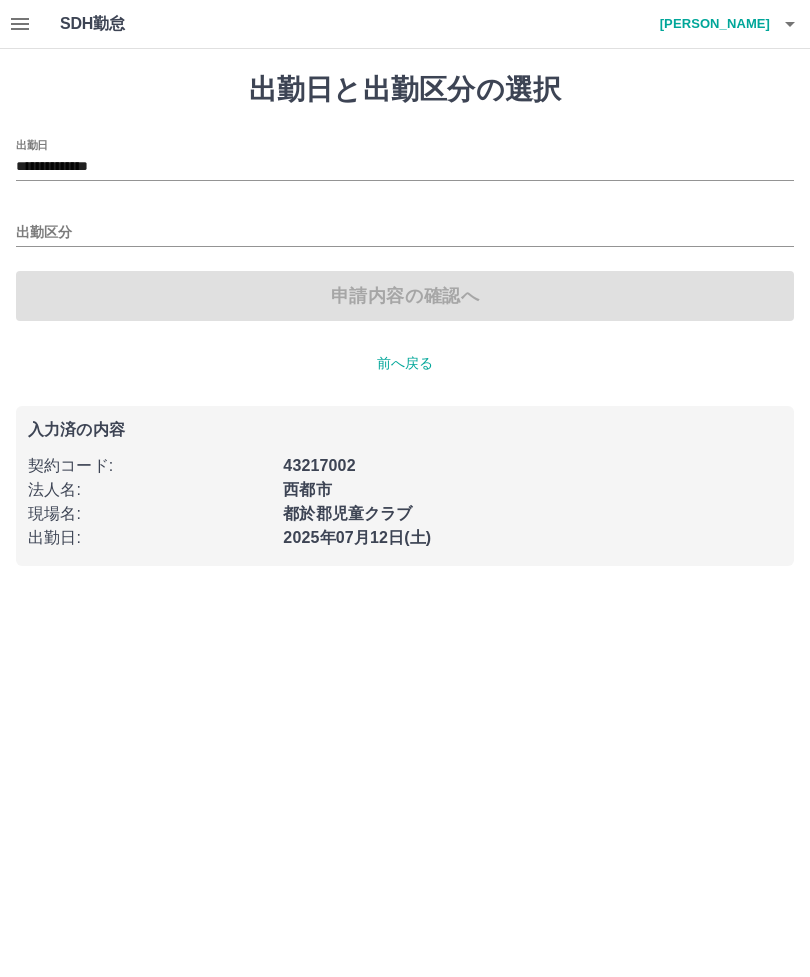scroll, scrollTop: 0, scrollLeft: 0, axis: both 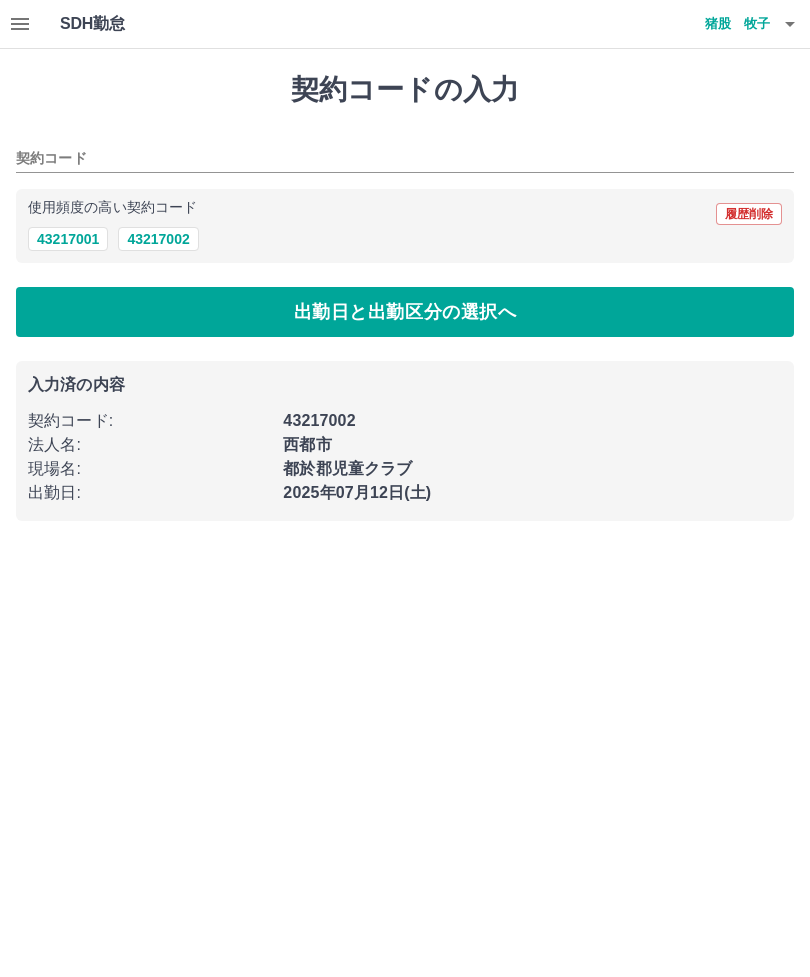 type on "********" 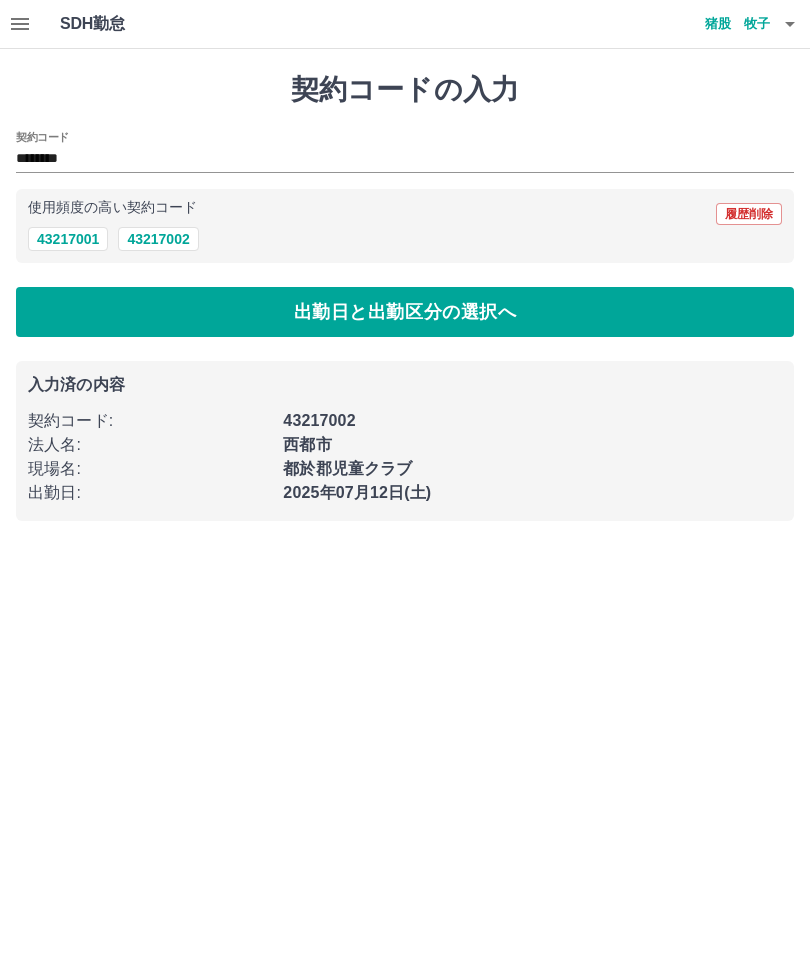 click on "43217002" at bounding box center (158, 239) 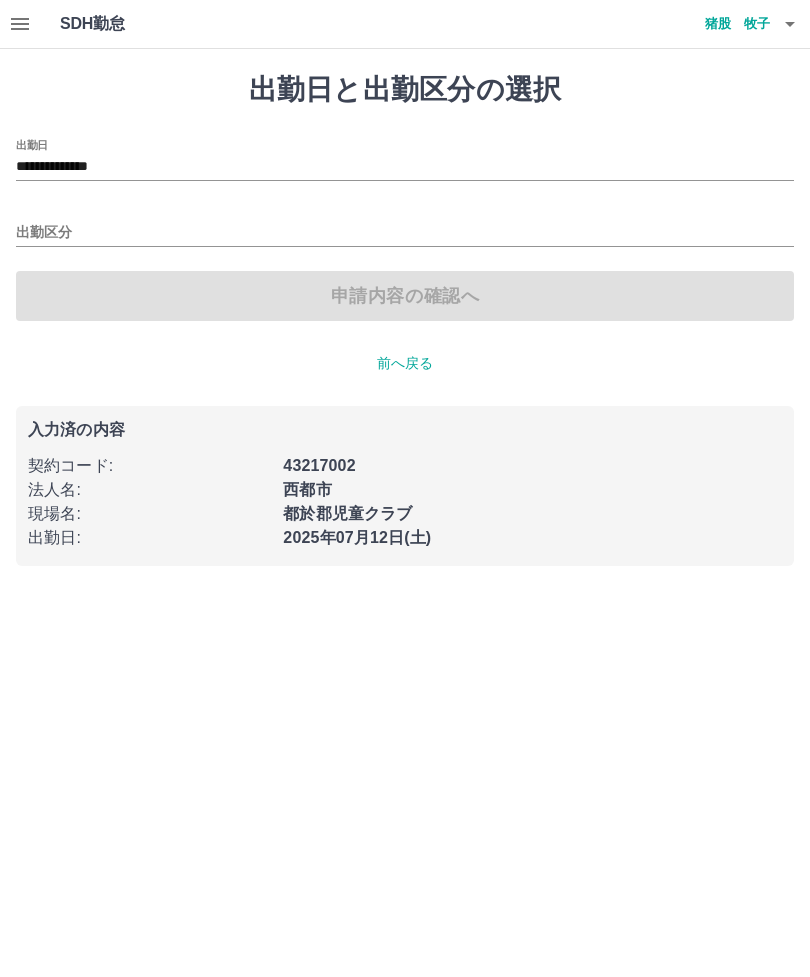 click on "出勤区分" at bounding box center [405, 233] 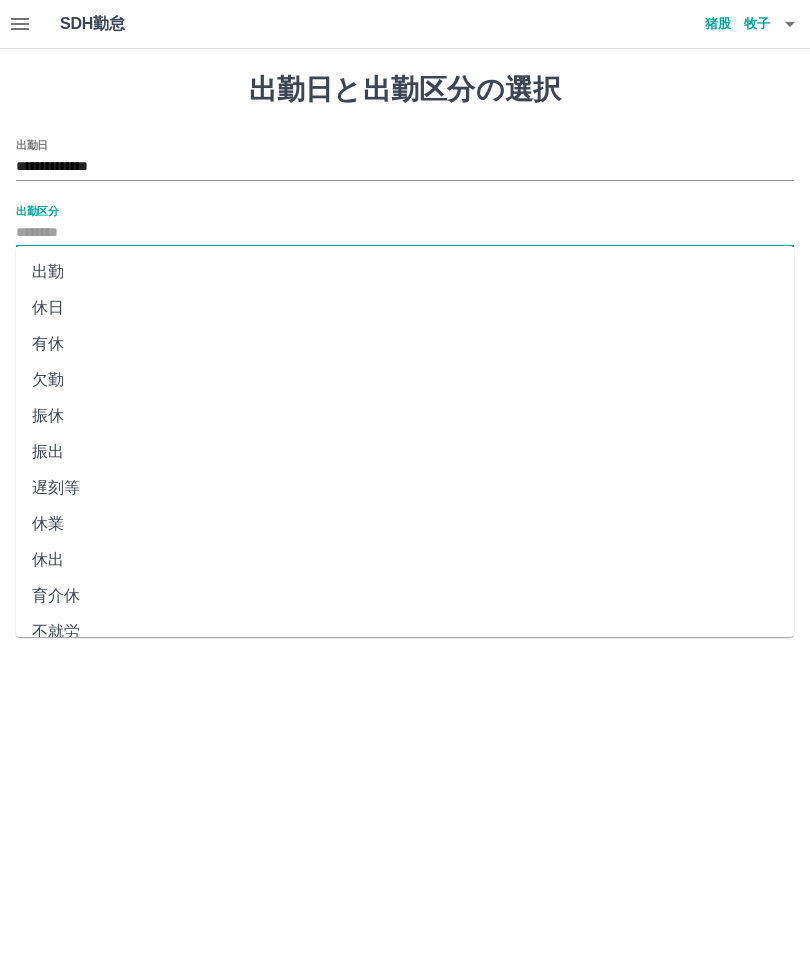 click on "出勤" at bounding box center [405, 272] 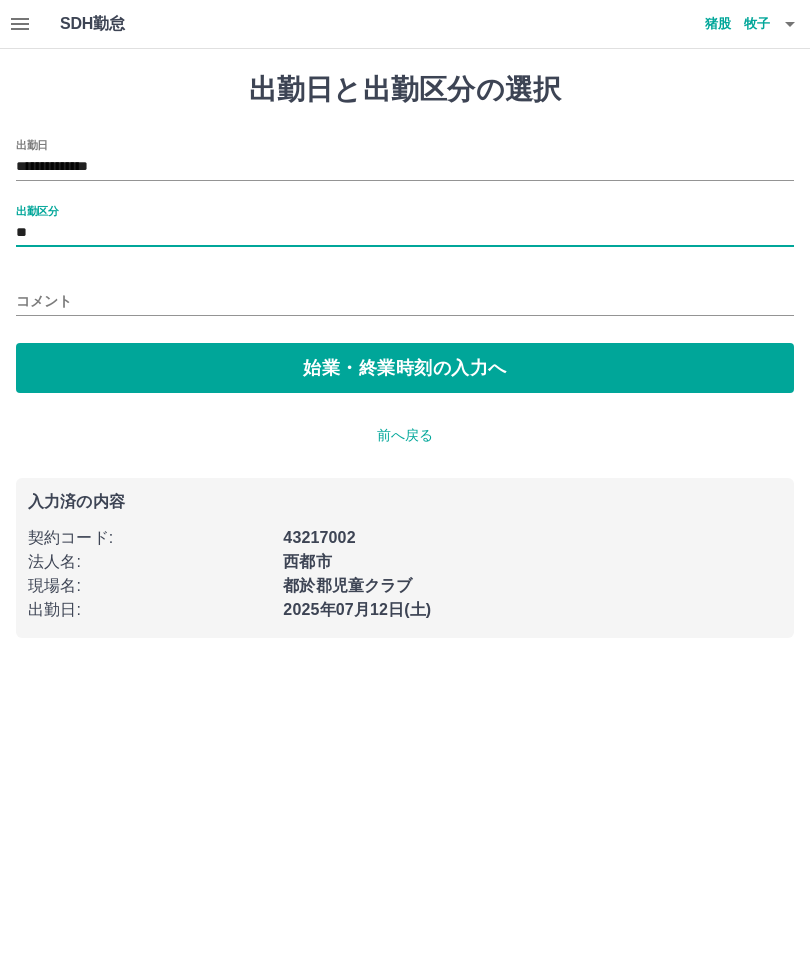 click at bounding box center (790, 24) 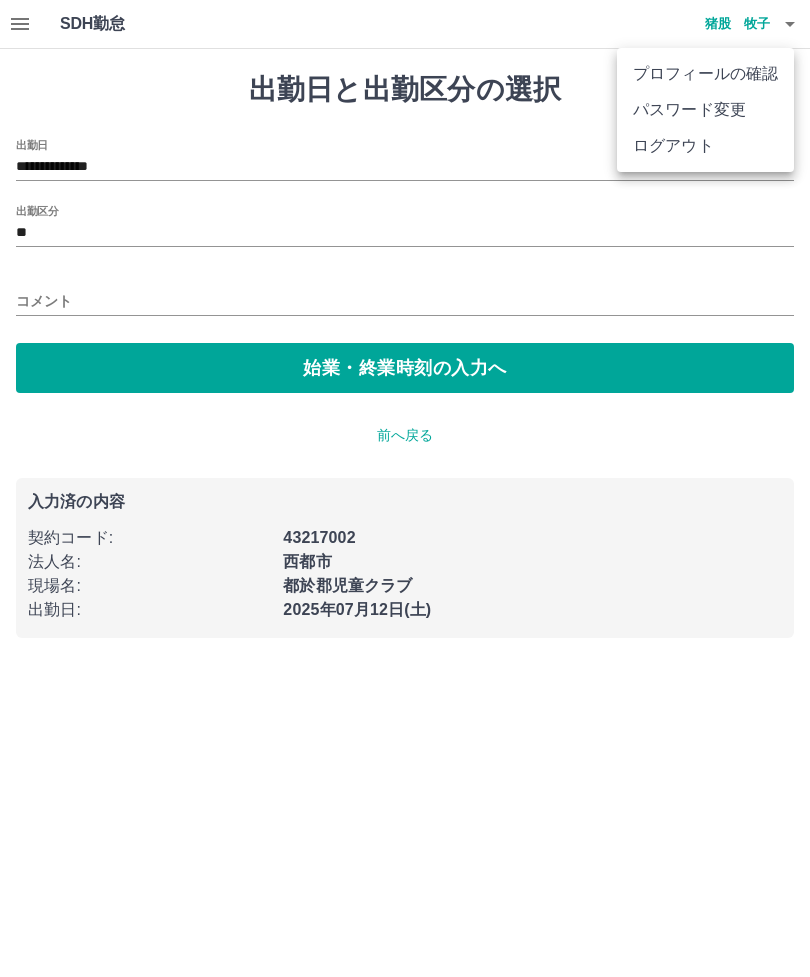 click at bounding box center [405, 488] 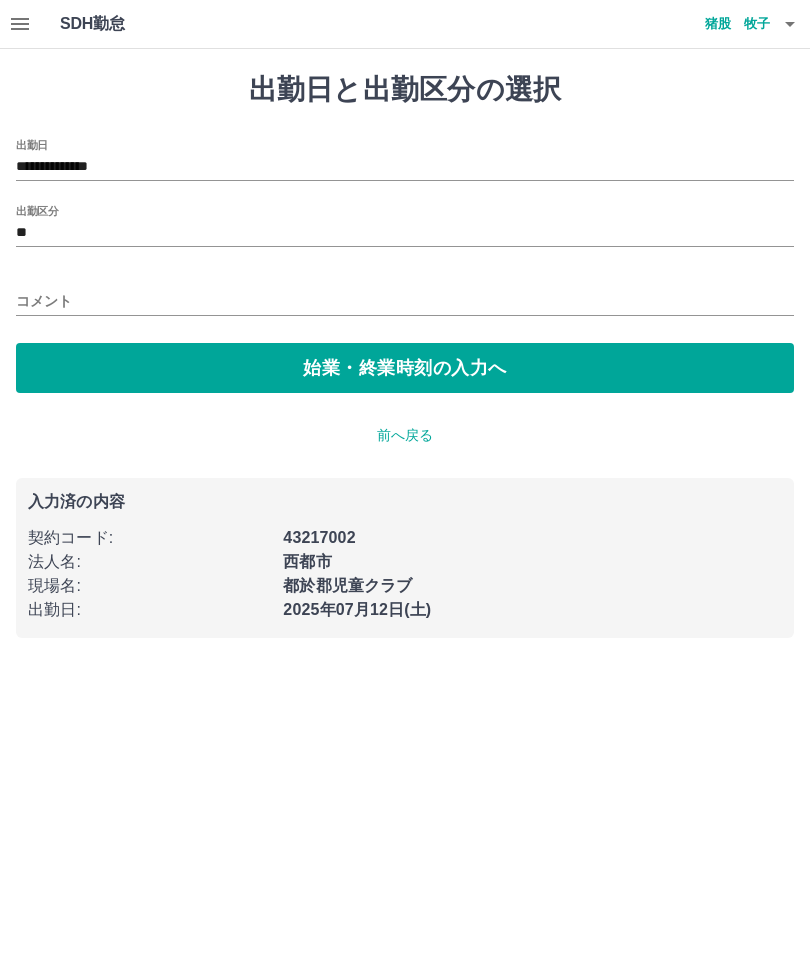 click 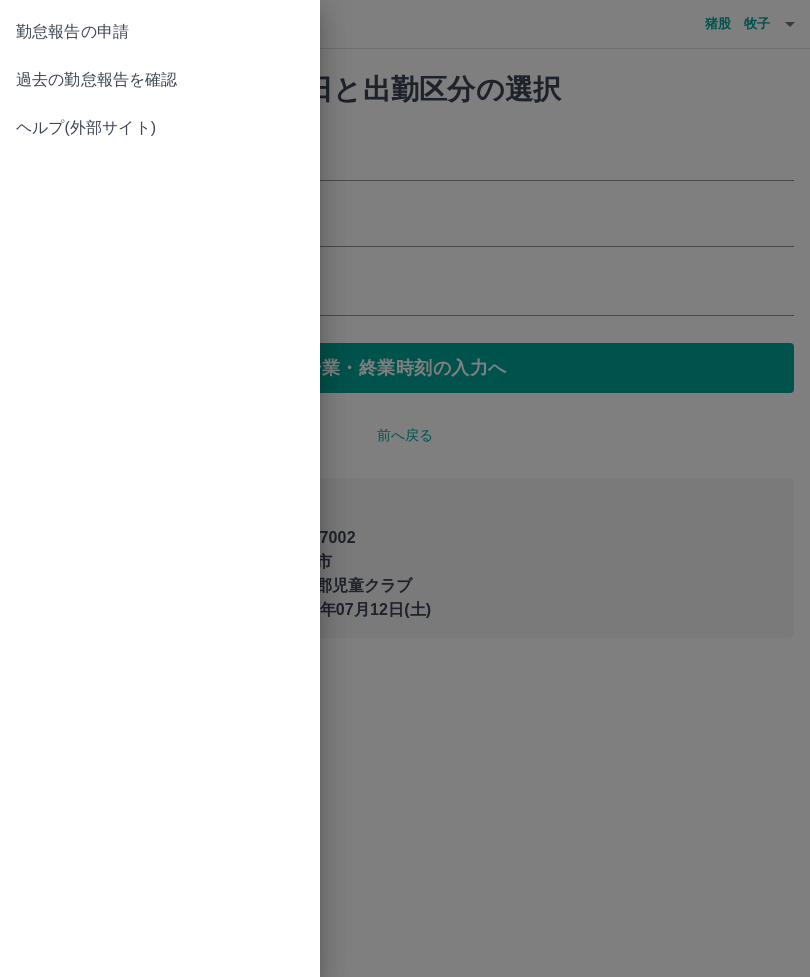 click on "過去の勤怠報告を確認" at bounding box center [160, 80] 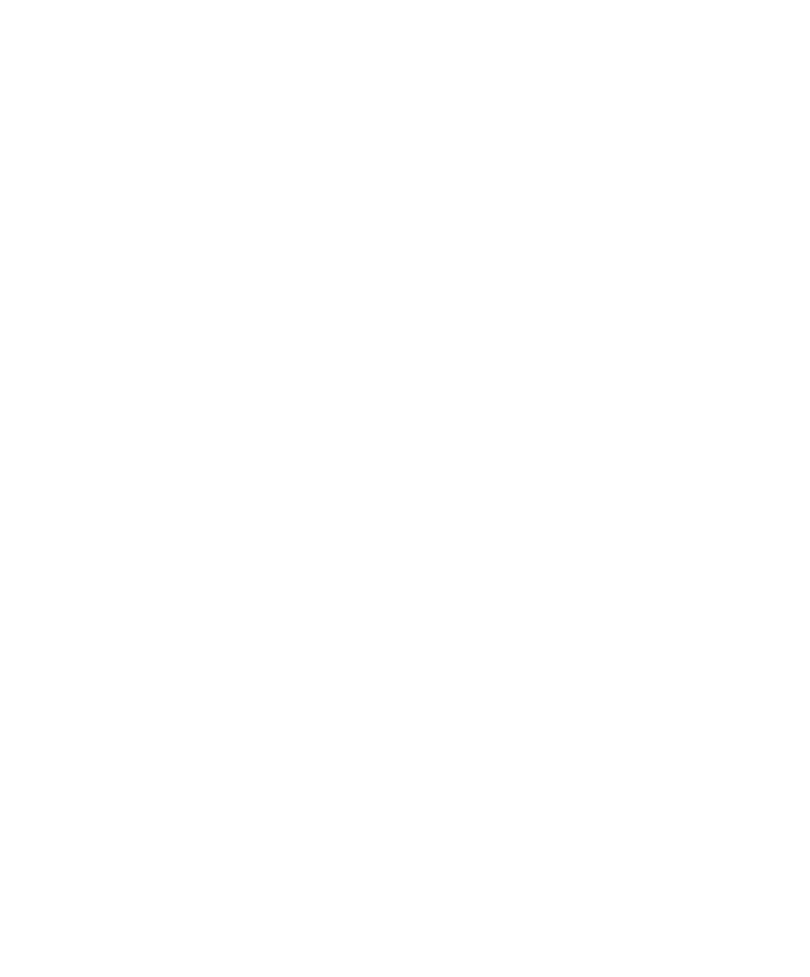 scroll, scrollTop: 0, scrollLeft: 0, axis: both 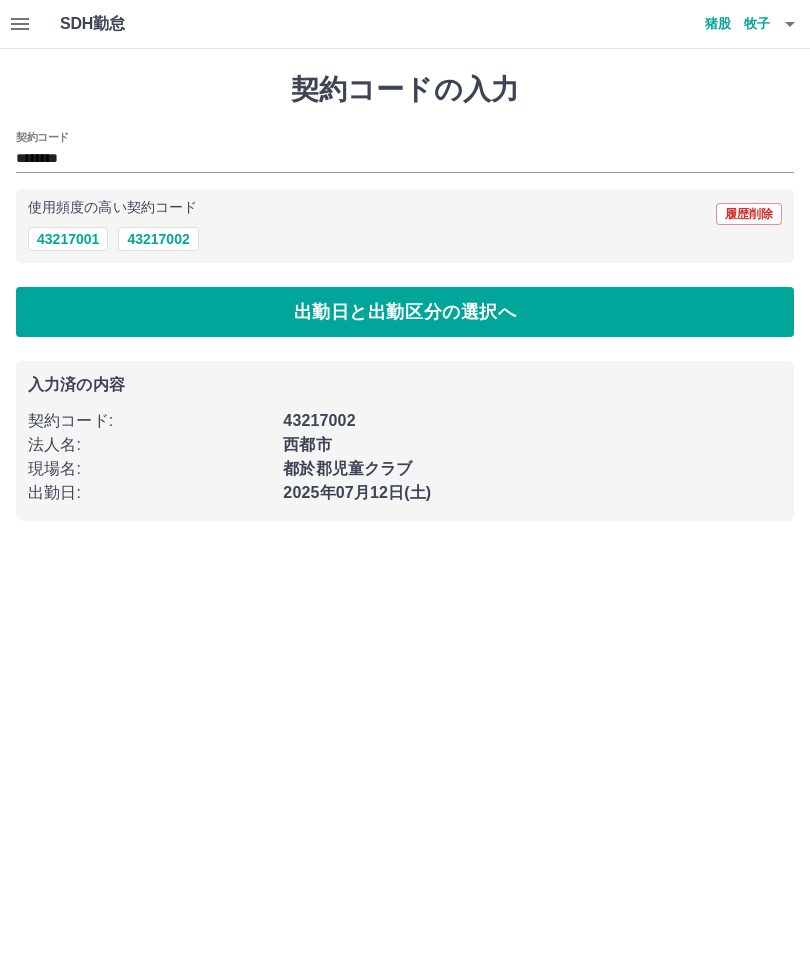 click at bounding box center (790, 24) 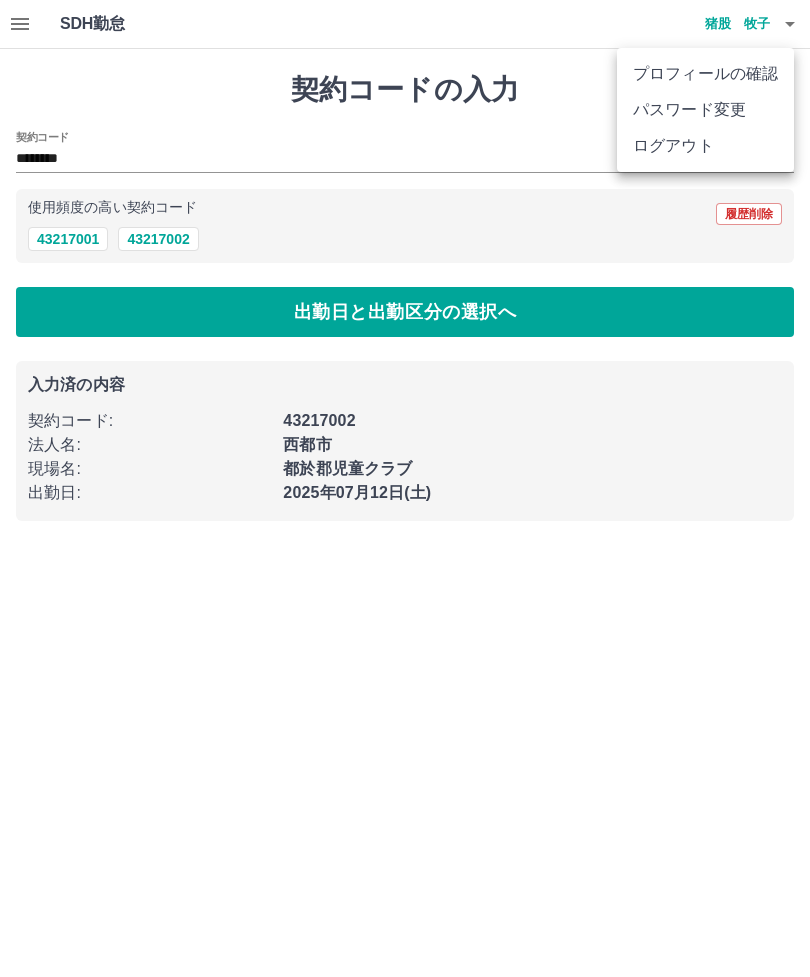 click on "ログアウト" at bounding box center [705, 146] 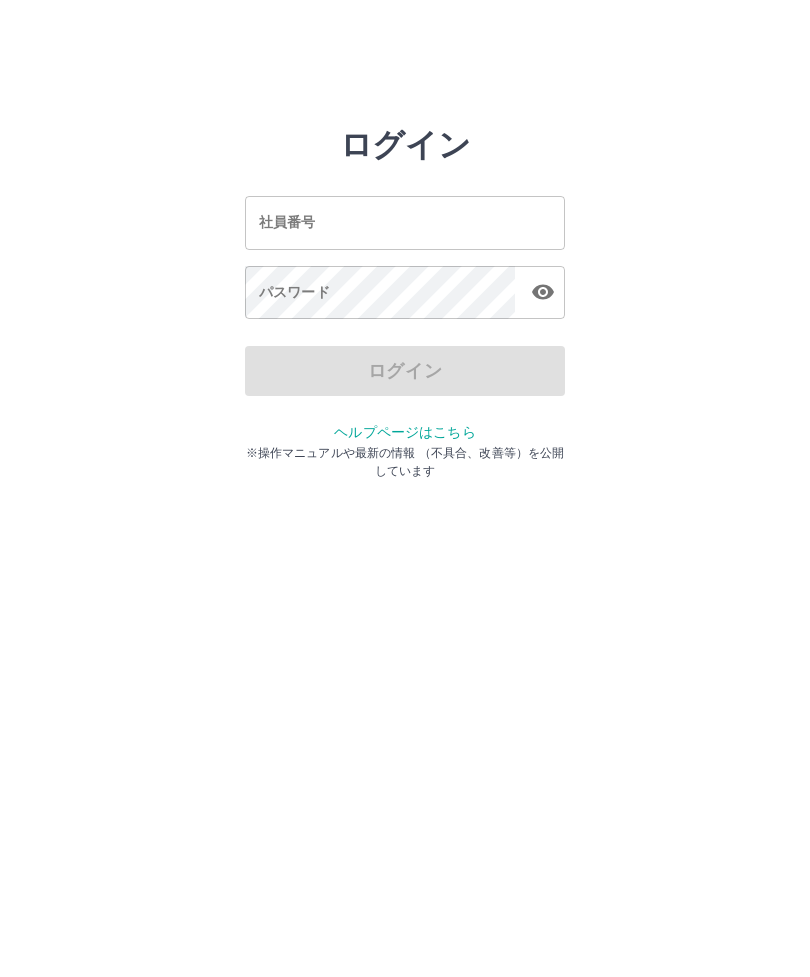 scroll, scrollTop: 0, scrollLeft: 0, axis: both 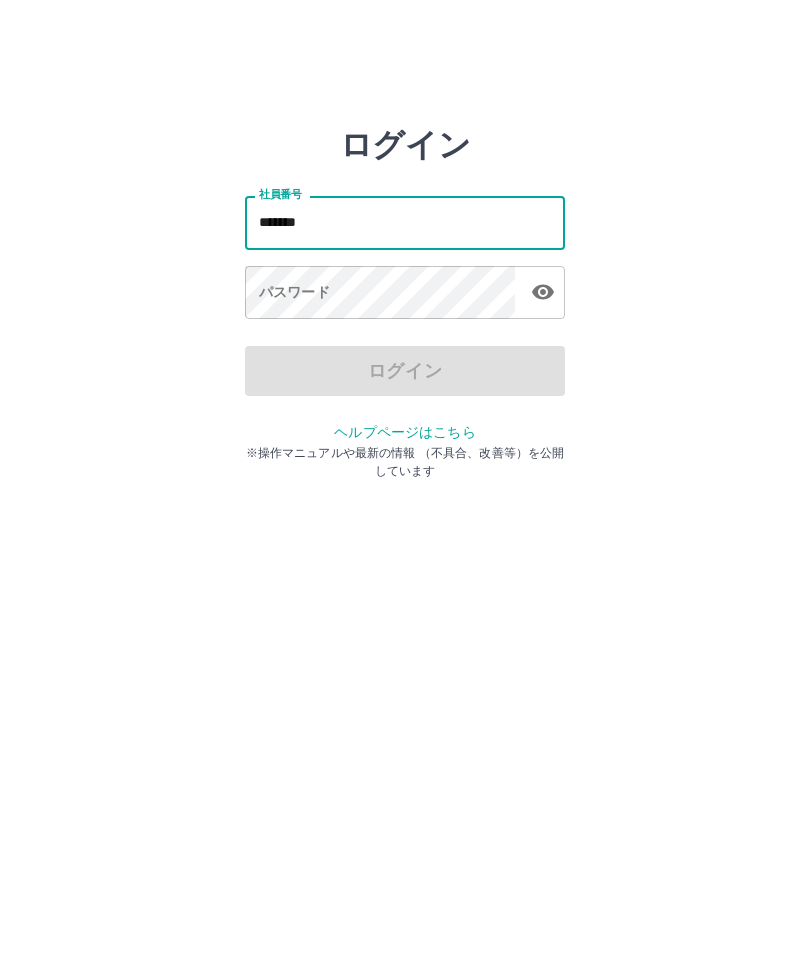 type on "*******" 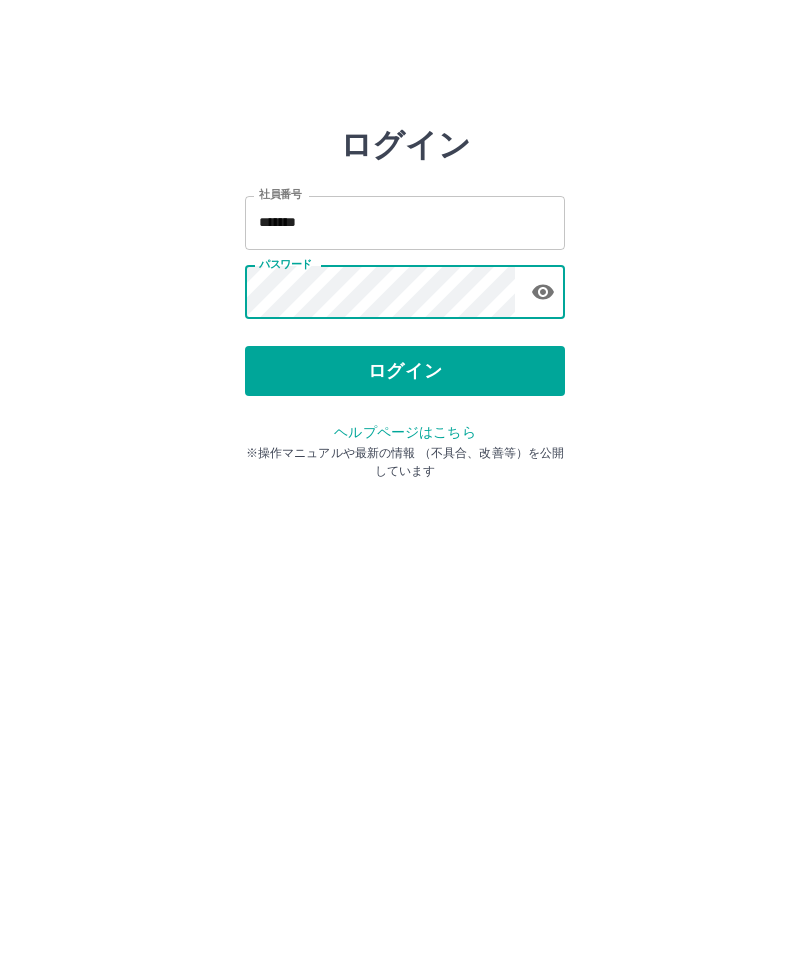 click on "ログイン" at bounding box center (405, 371) 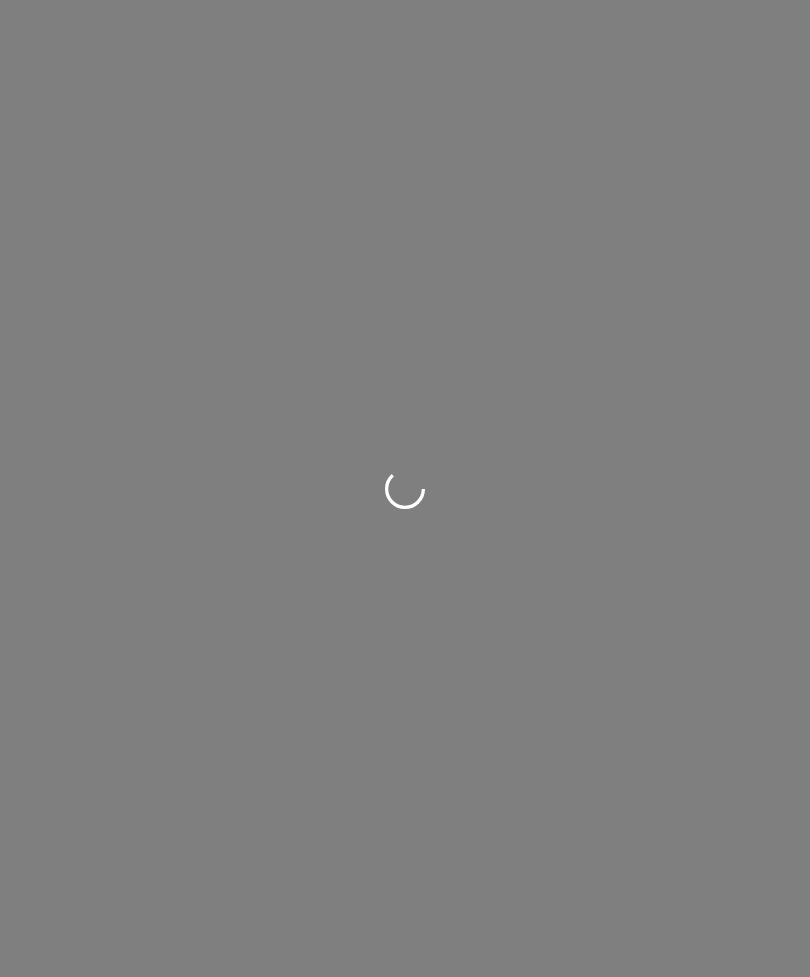 scroll, scrollTop: 0, scrollLeft: 0, axis: both 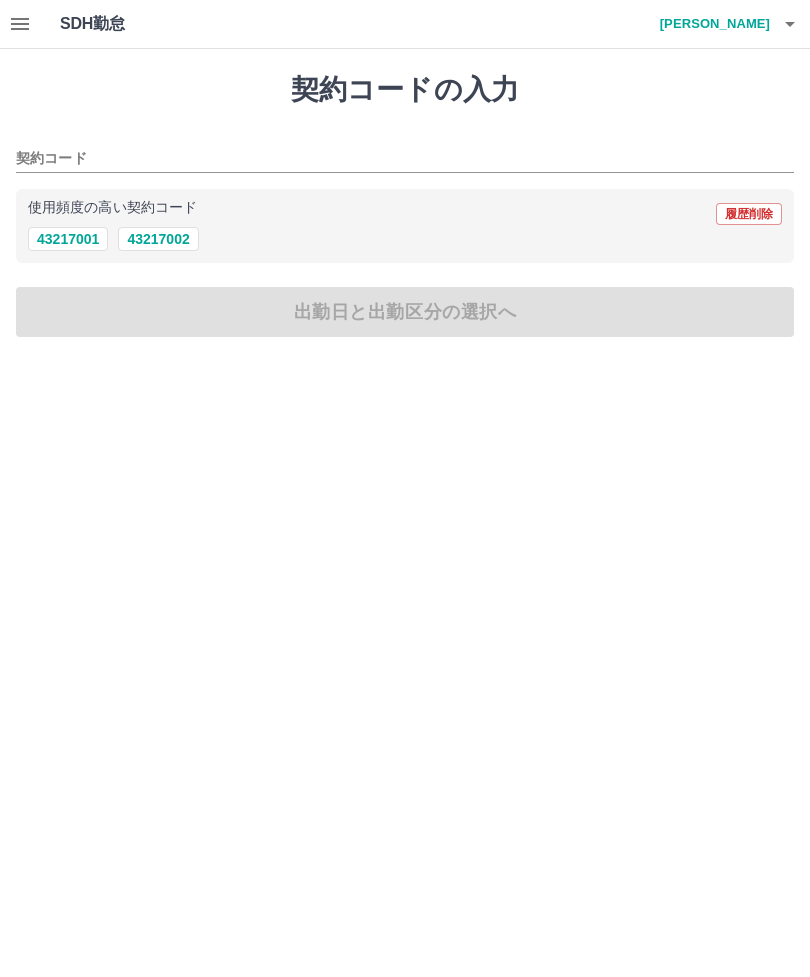 click on "43217002" at bounding box center [158, 239] 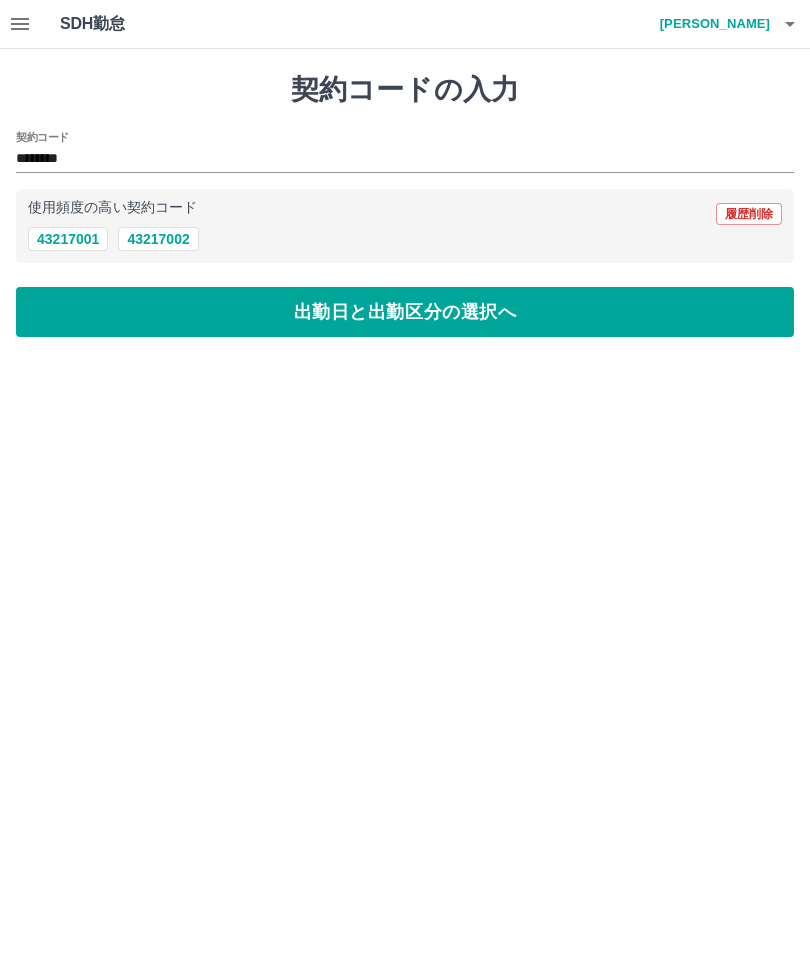 click on "出勤日と出勤区分の選択へ" at bounding box center [405, 312] 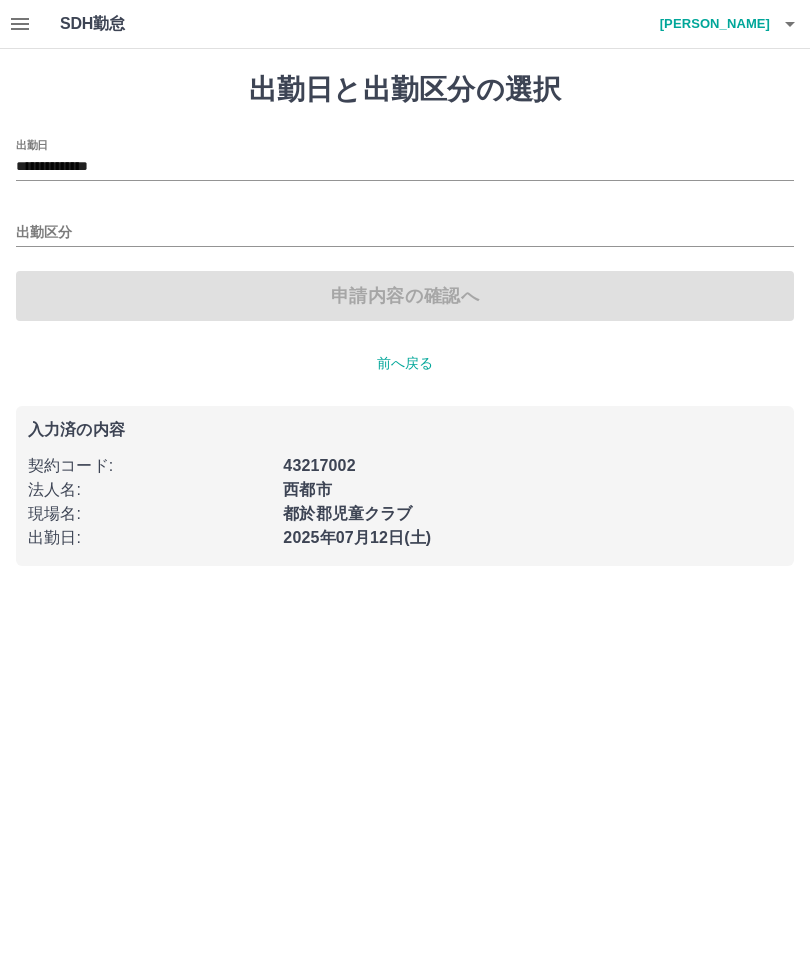 click on "出勤区分" at bounding box center [405, 233] 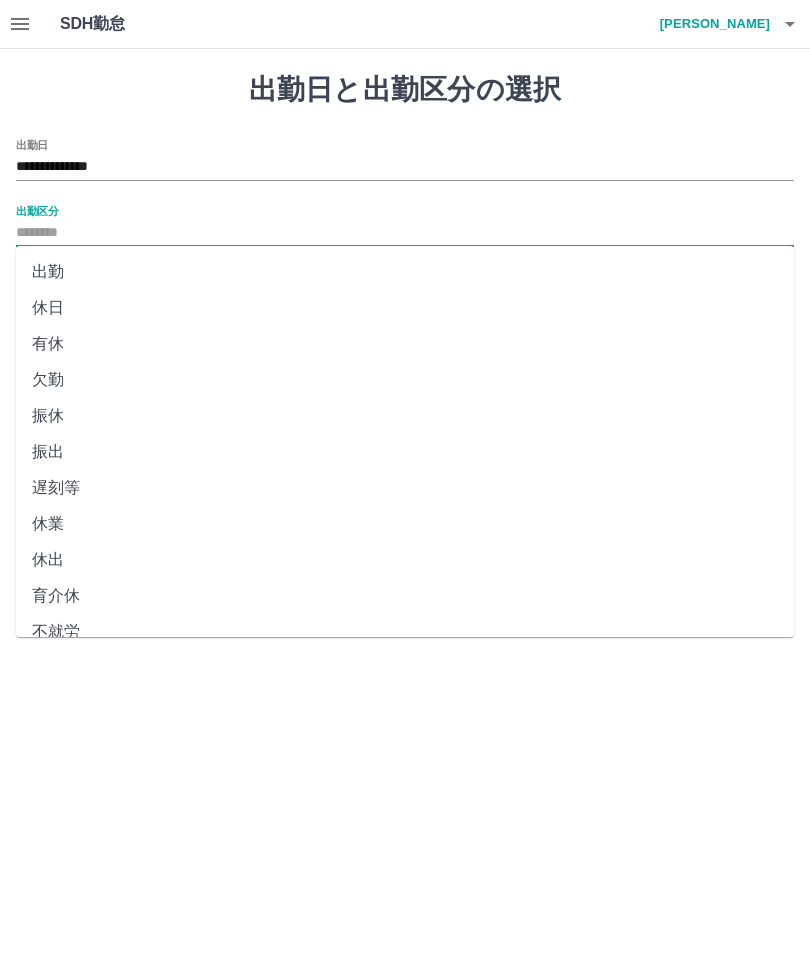 click on "出勤" at bounding box center [405, 272] 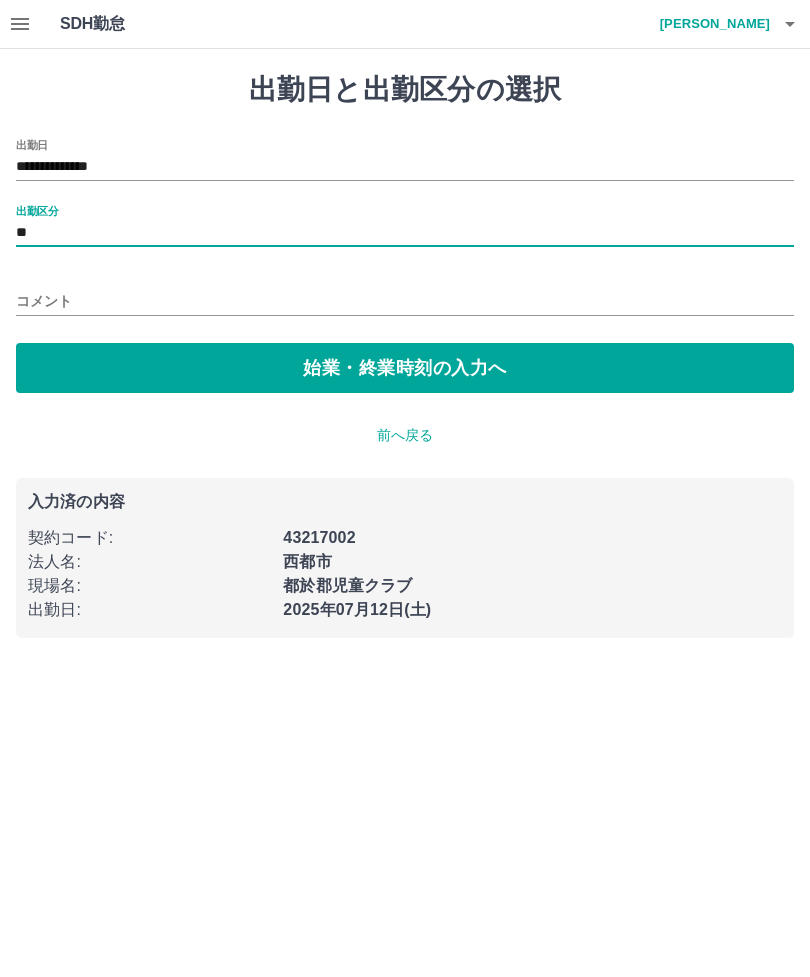 click on "コメント" at bounding box center [405, 301] 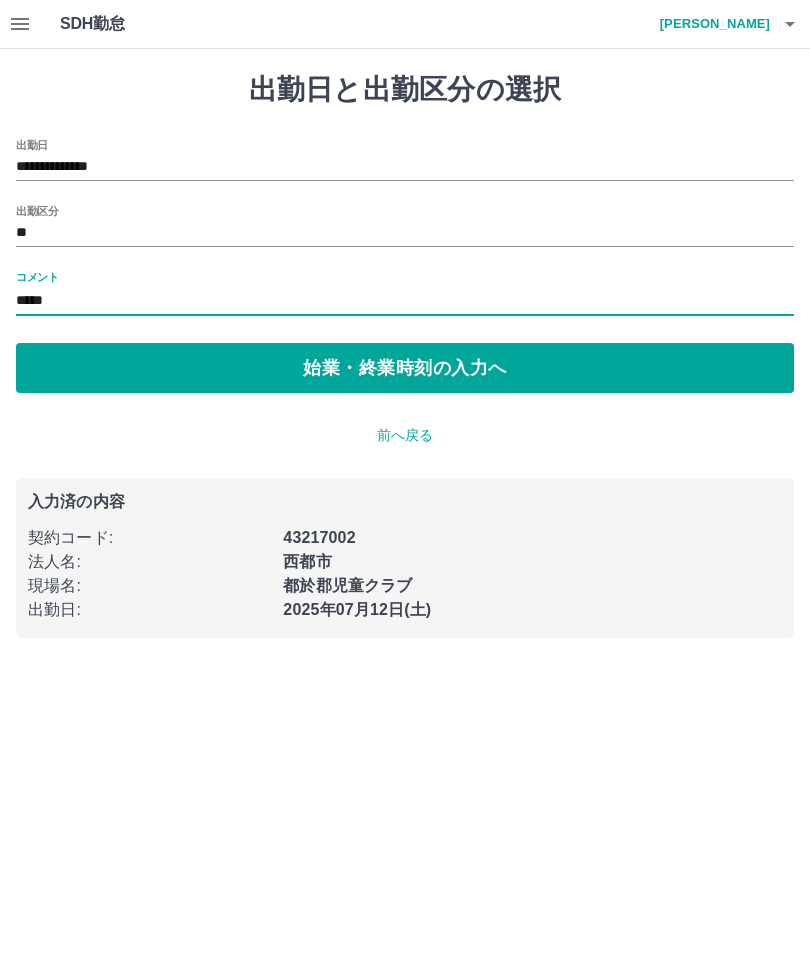 type on "*****" 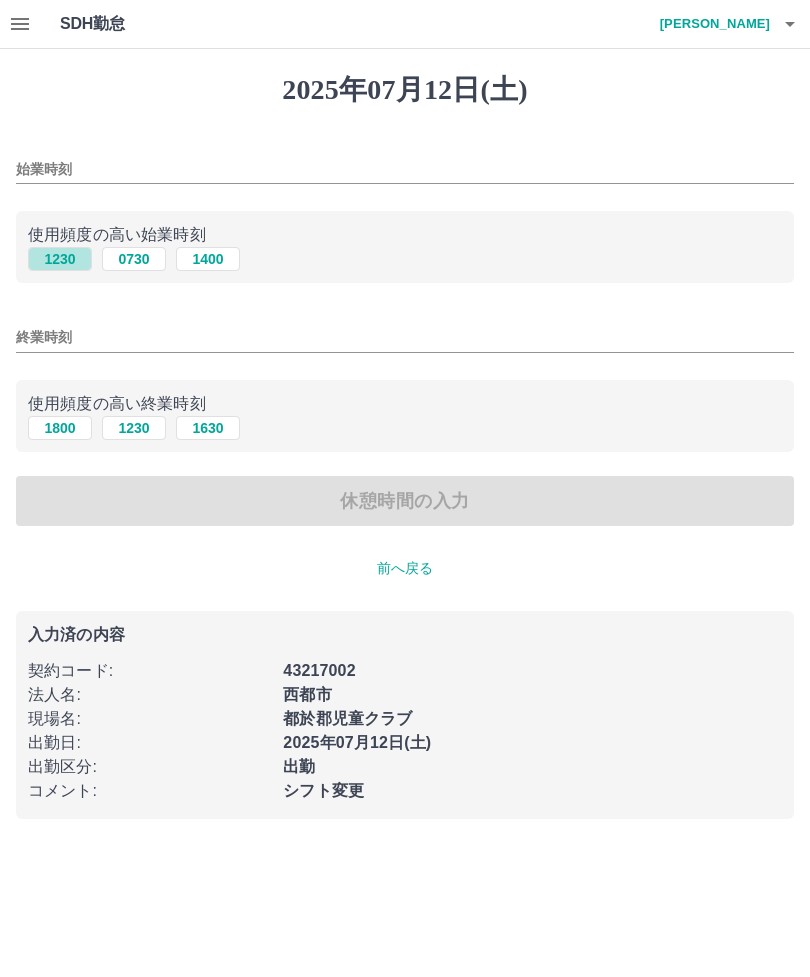 click on "1230" at bounding box center (60, 259) 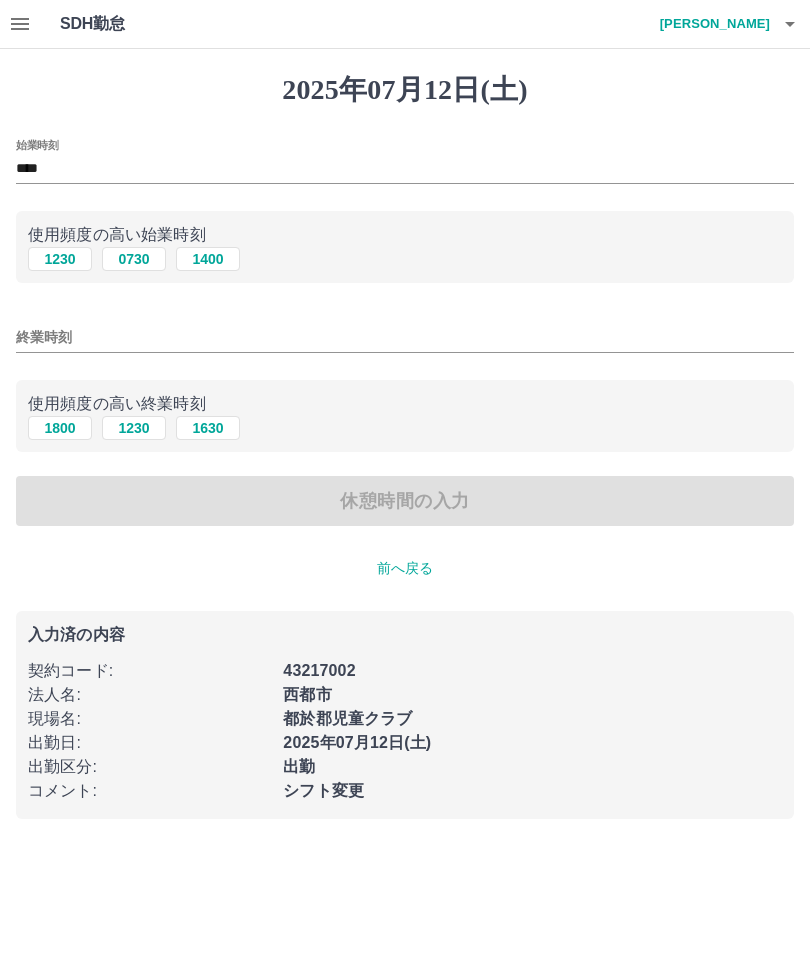 click on "終業時刻" at bounding box center [405, 337] 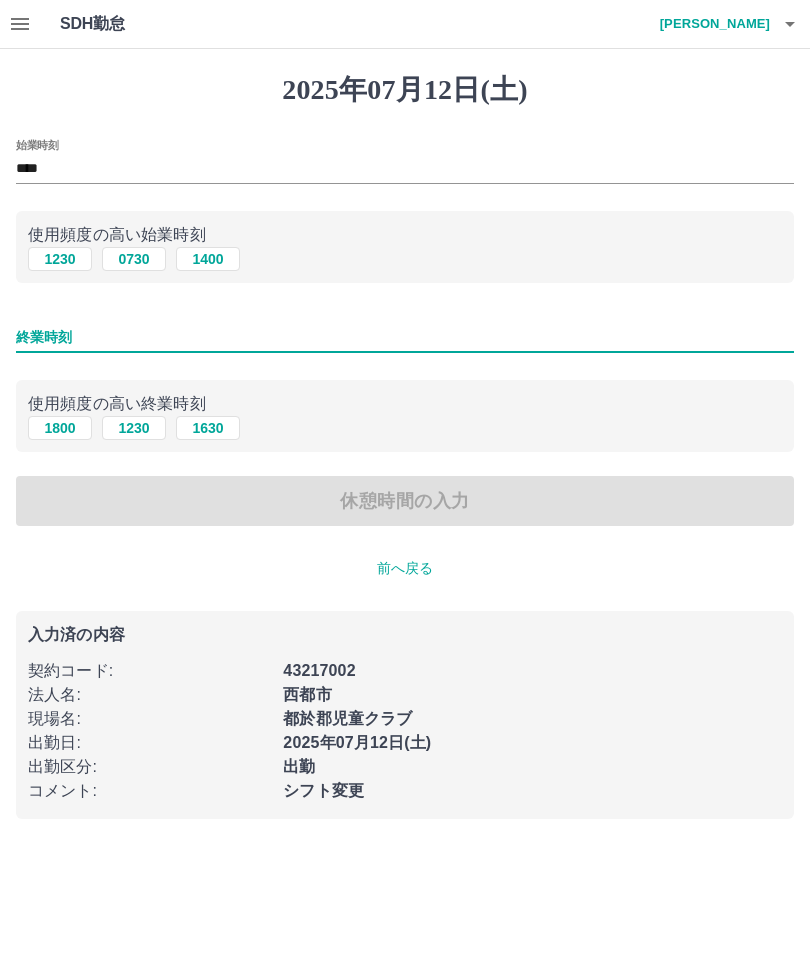 click on "1800" at bounding box center [60, 428] 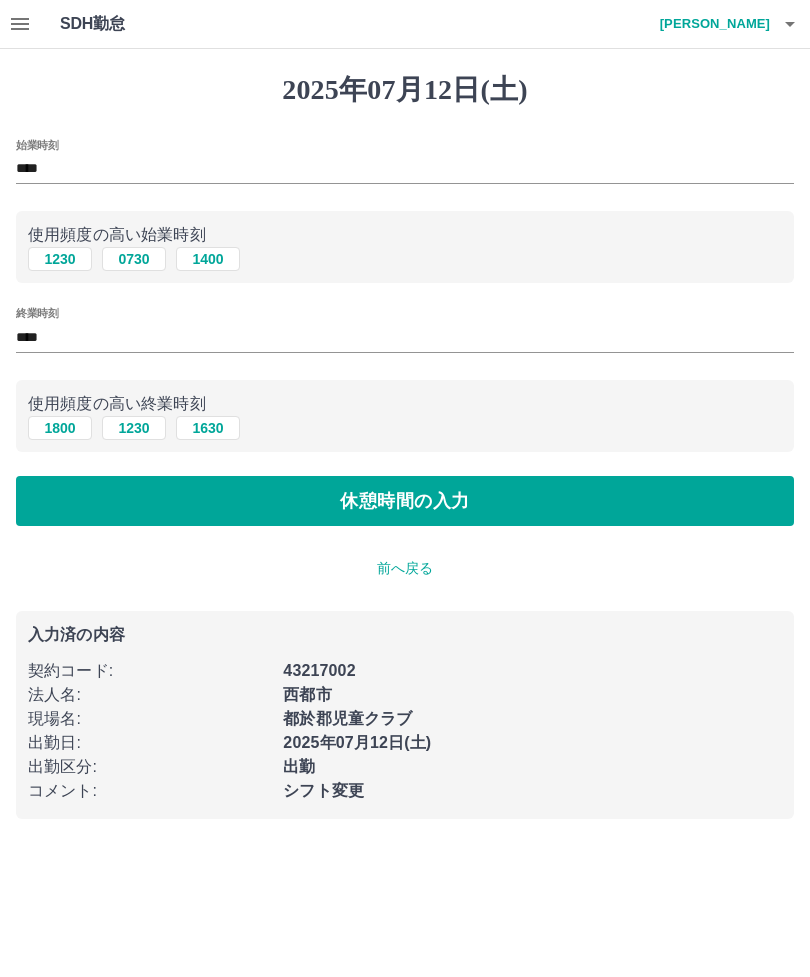 click on "休憩時間の入力" at bounding box center [405, 501] 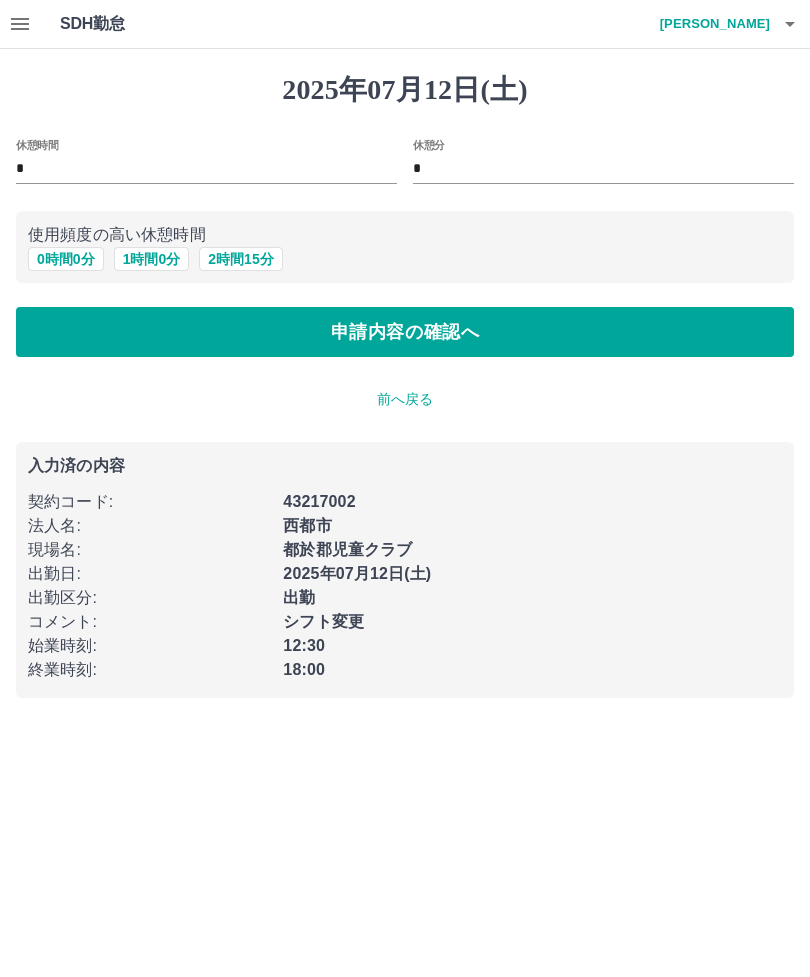 click on "申請内容の確認へ" at bounding box center (405, 332) 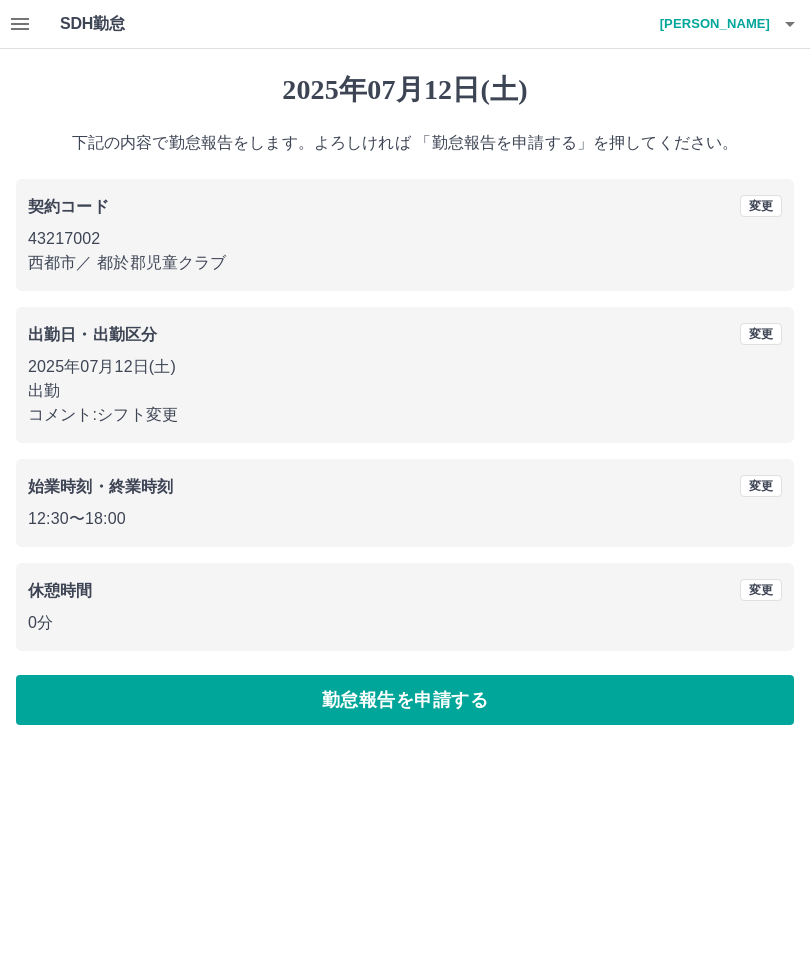 click on "SDH勤怠 上篭　美恵子 2025年07月12日(土) 下記の内容で勤怠報告をします。よろしければ 「勤怠報告を申請する」を押してください。 契約コード 変更 43217002 西都市  ／   都於郡児童クラブ 出勤日・出勤区分 変更 2025年07月12日(土) 出勤 コメント:  シフト変更 始業時刻・終業時刻 変更 12:30 〜 18:00 休憩時間 変更 0分 勤怠報告を申請する SDH勤怠" at bounding box center [405, 374] 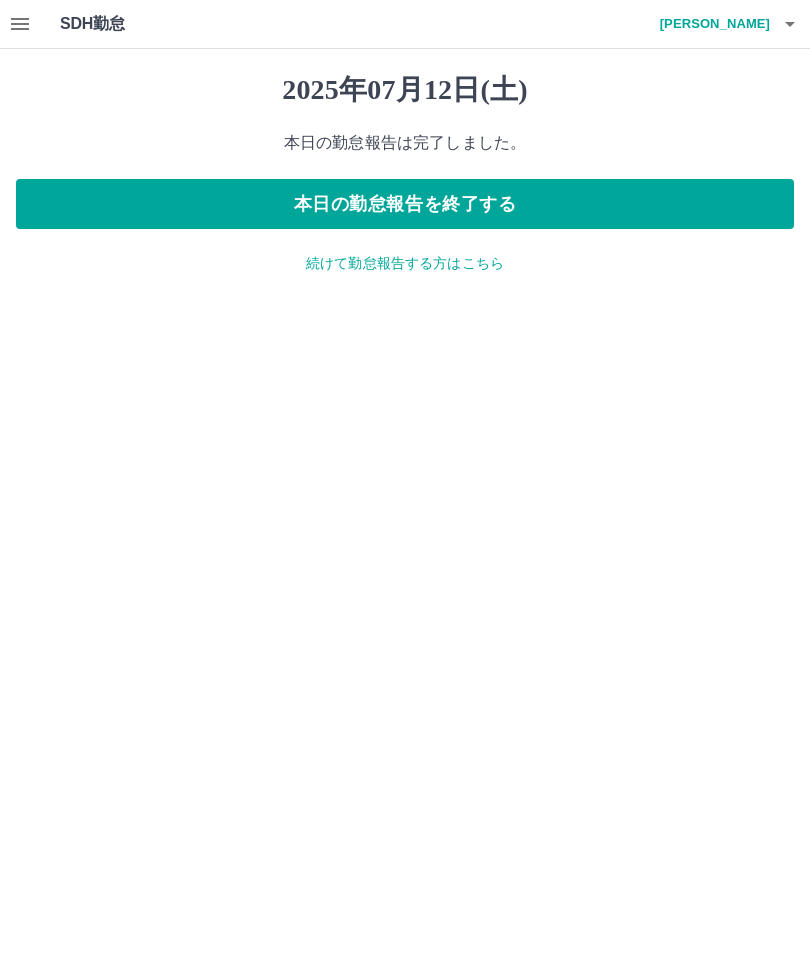 click on "本日の勤怠報告を終了する" at bounding box center [405, 204] 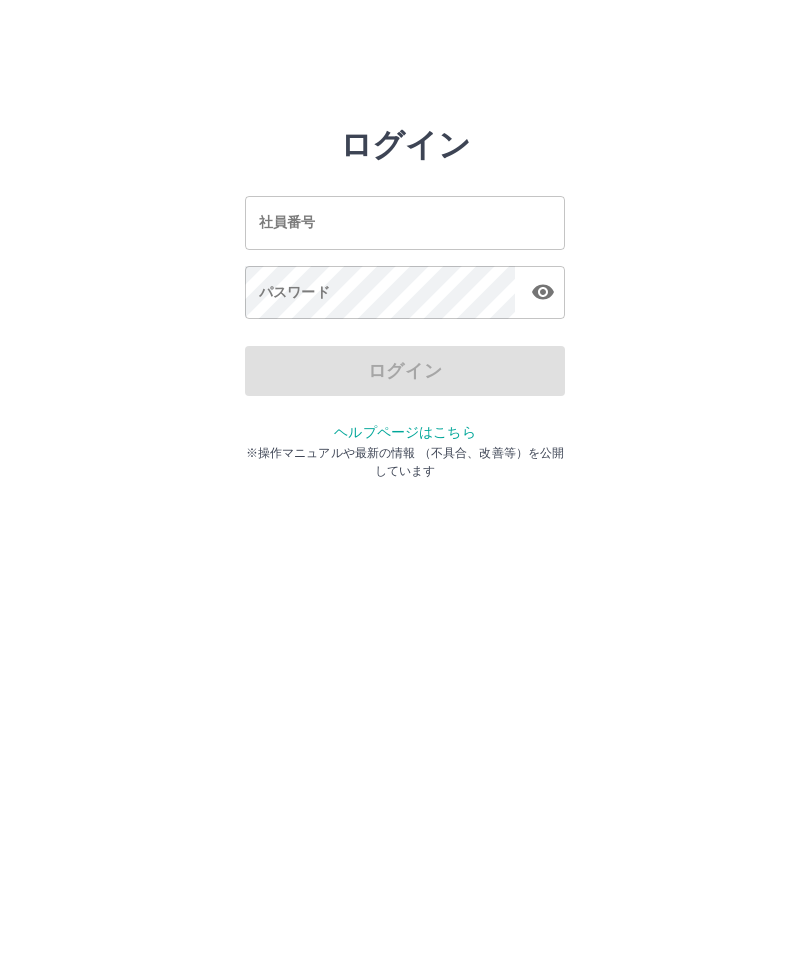 scroll, scrollTop: 0, scrollLeft: 0, axis: both 